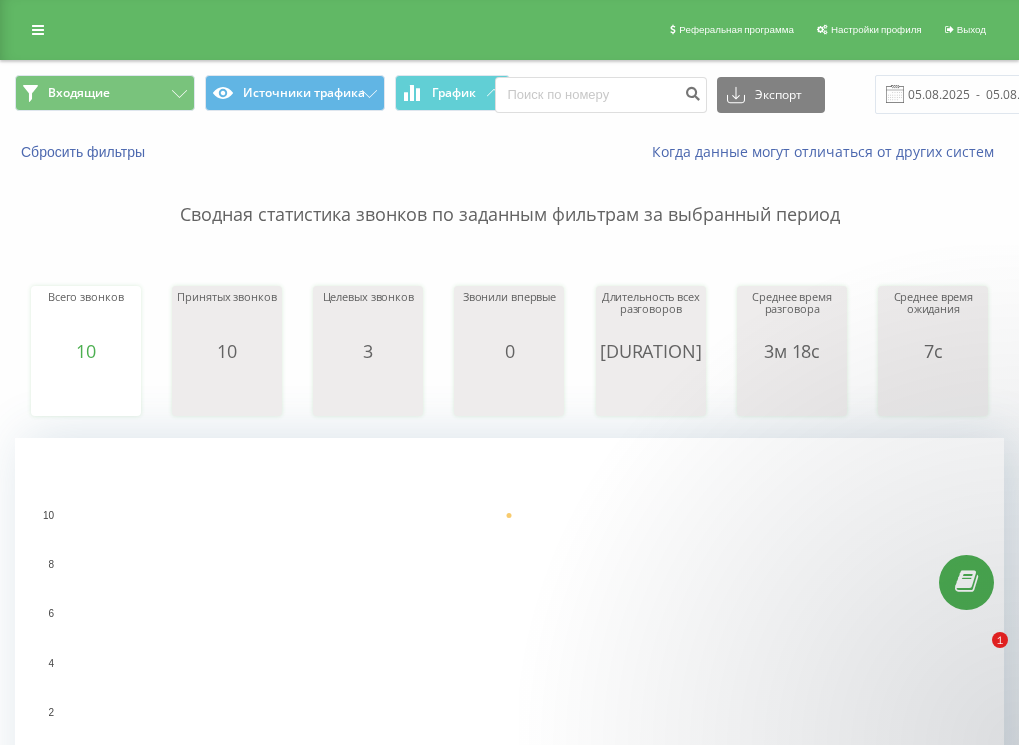 scroll, scrollTop: 0, scrollLeft: 0, axis: both 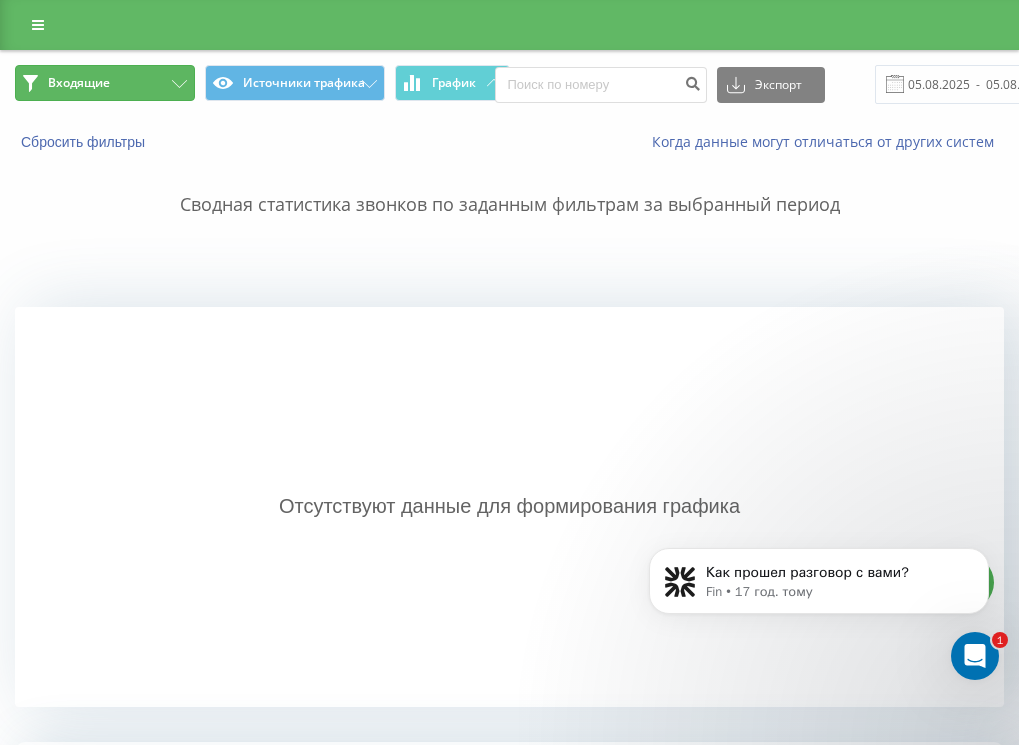 click on "Входящие" at bounding box center (105, 83) 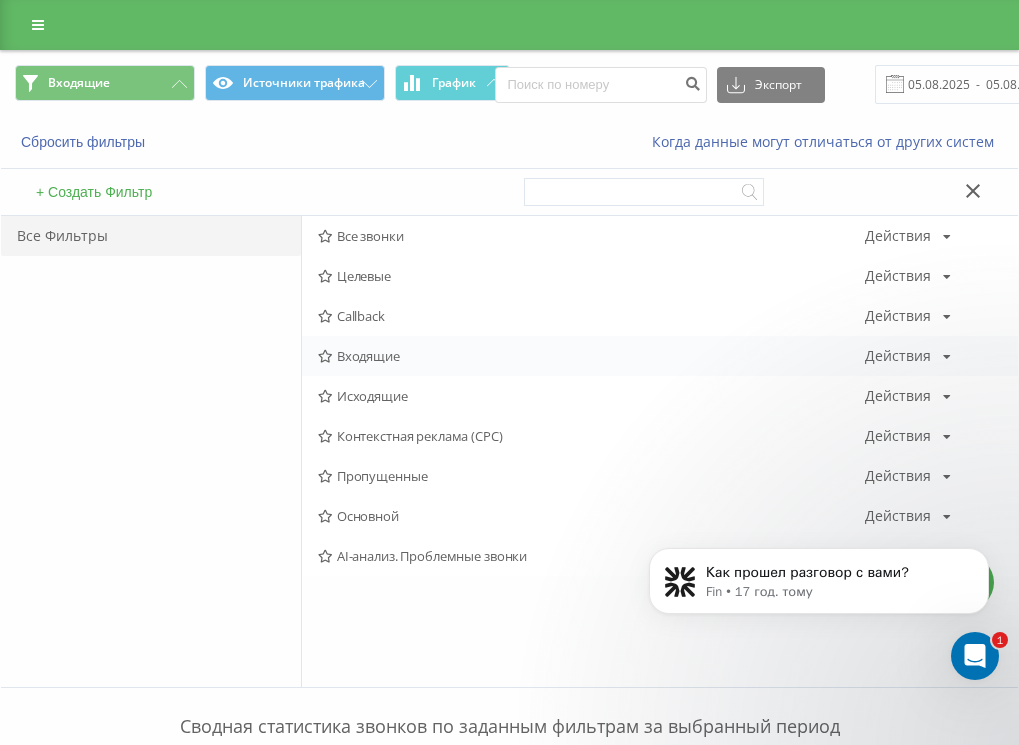click on "Входящие" at bounding box center (591, 356) 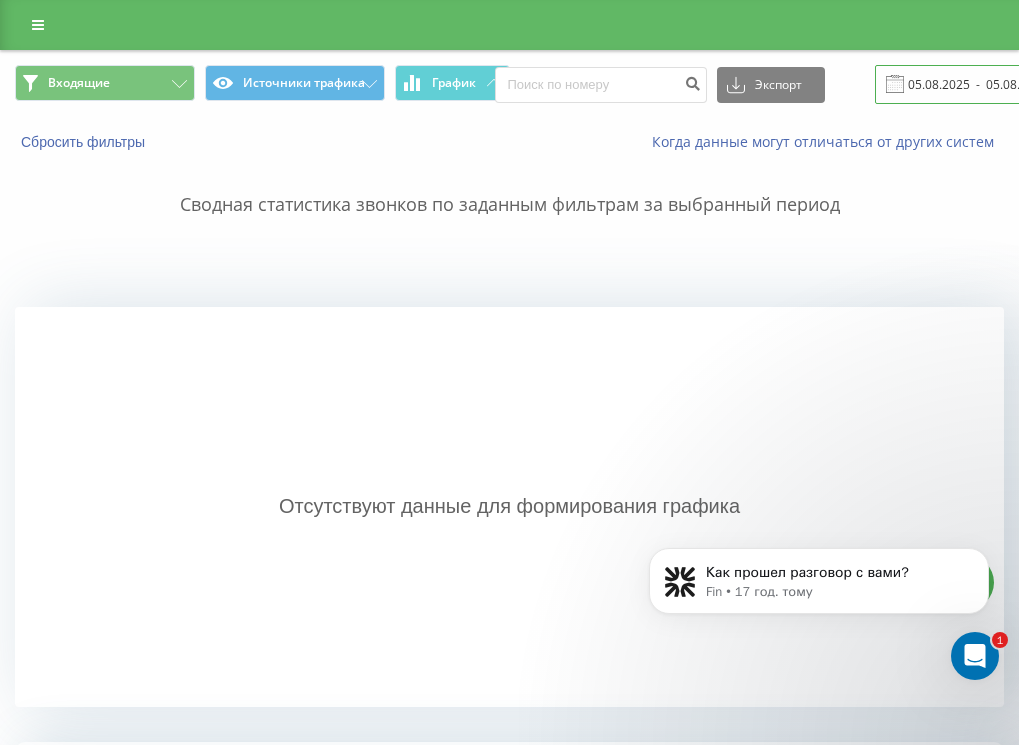 click on "05.08.2025  -  05.08.2025" at bounding box center (996, 84) 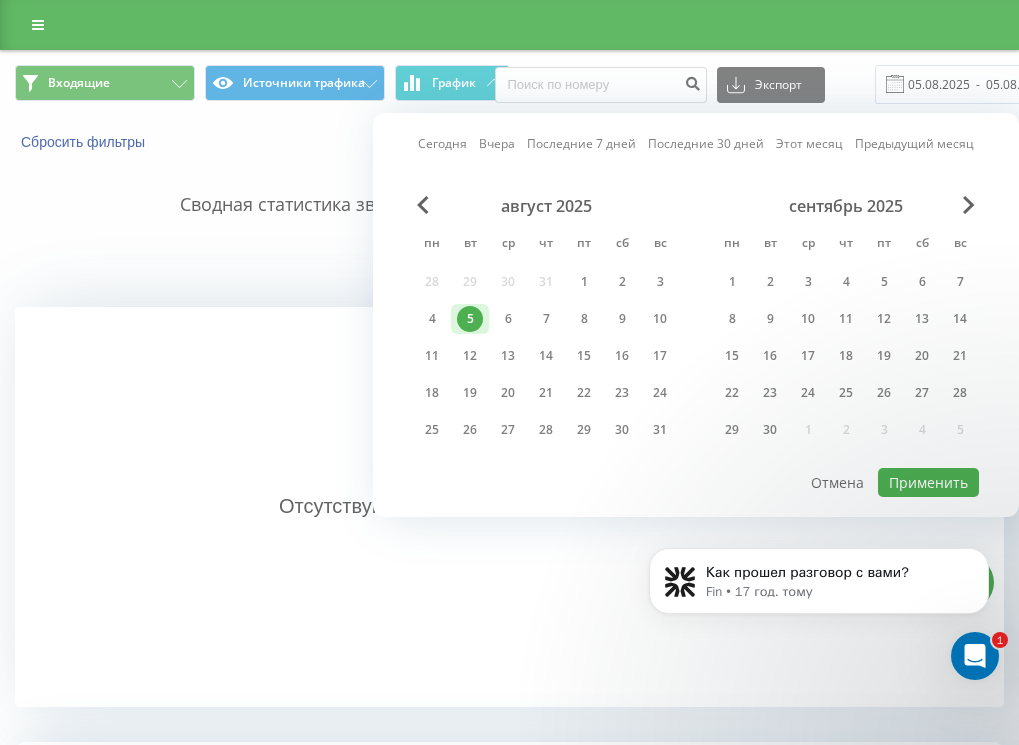 click on "5" at bounding box center (470, 319) 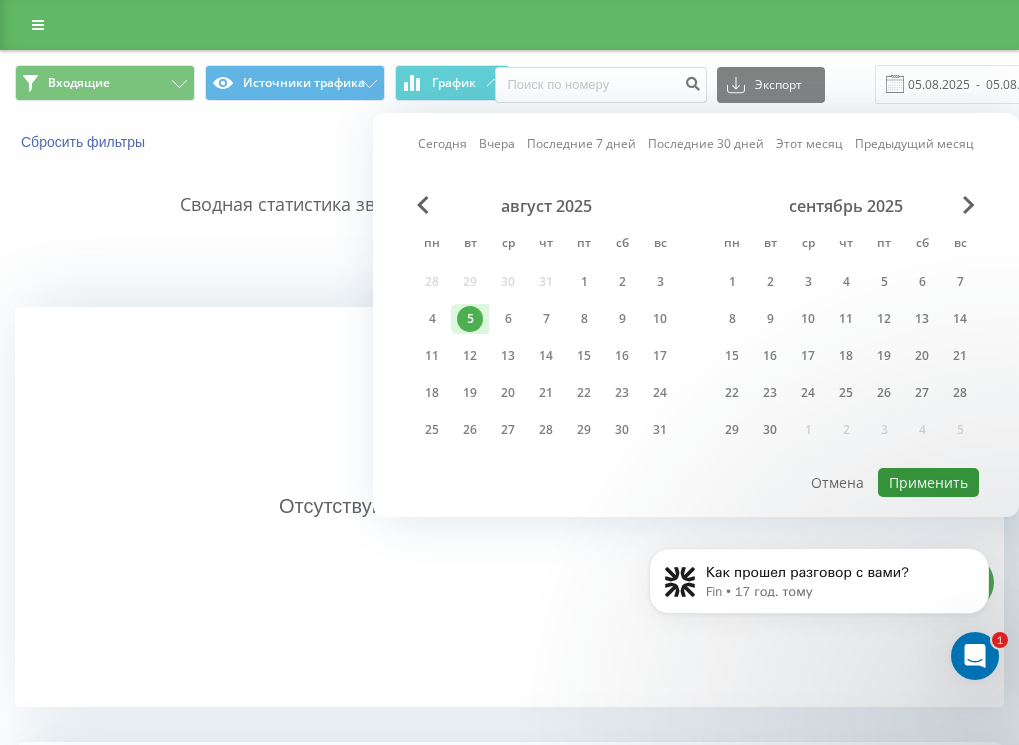 click on "Применить" at bounding box center (928, 482) 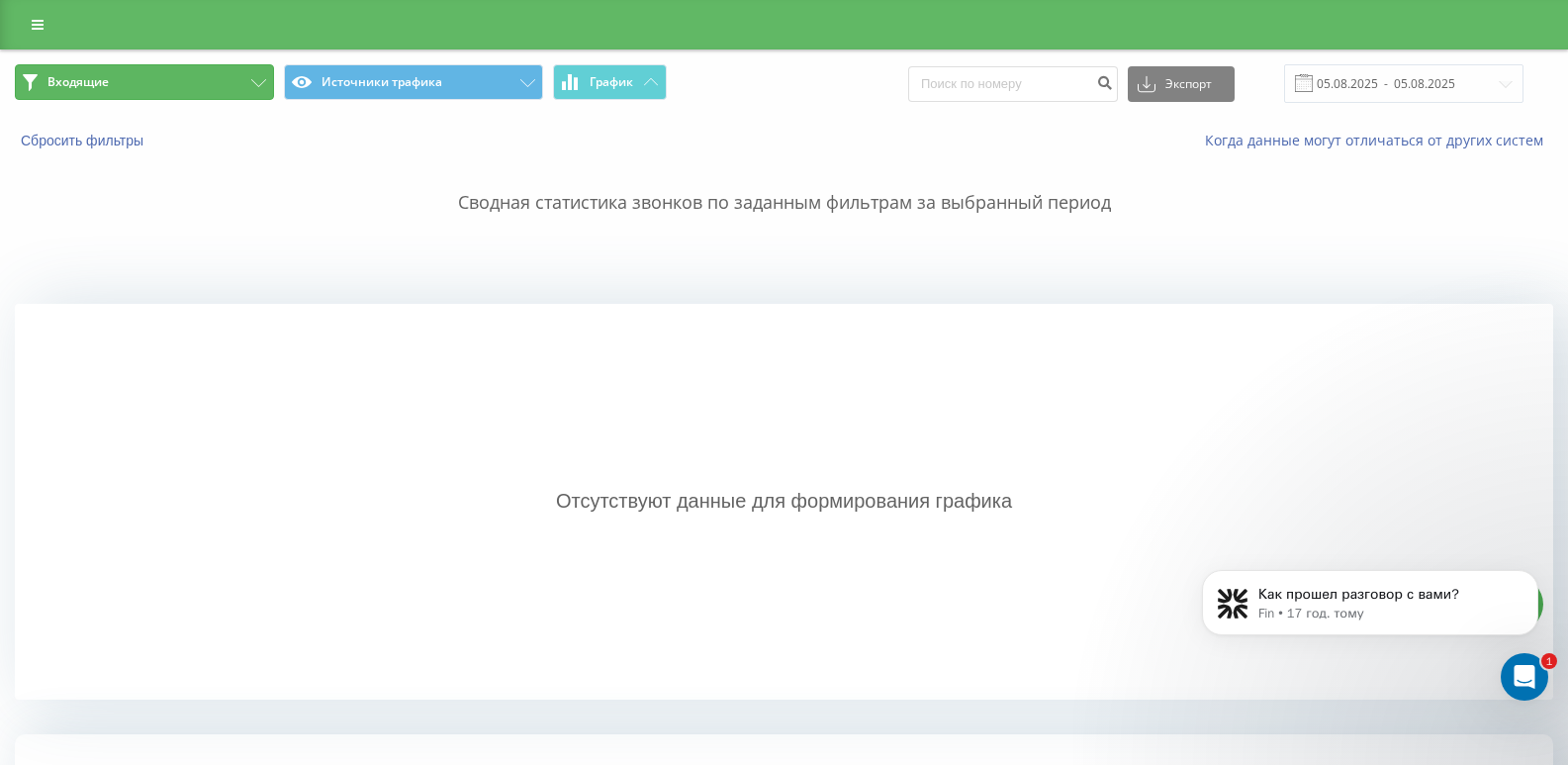 click on "Входящие" at bounding box center [144, 82] 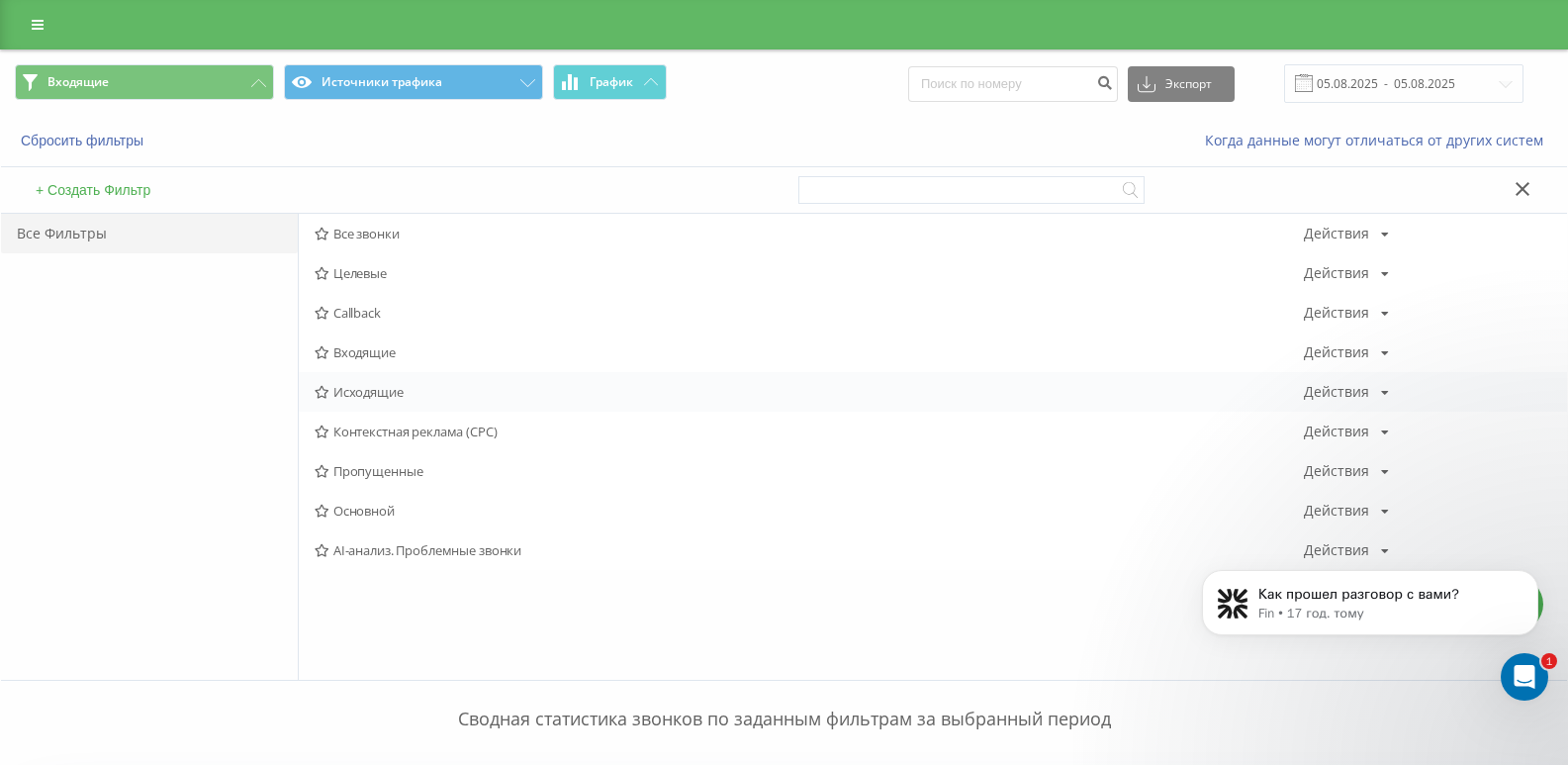 click on "Исходящие" at bounding box center (809, 392) 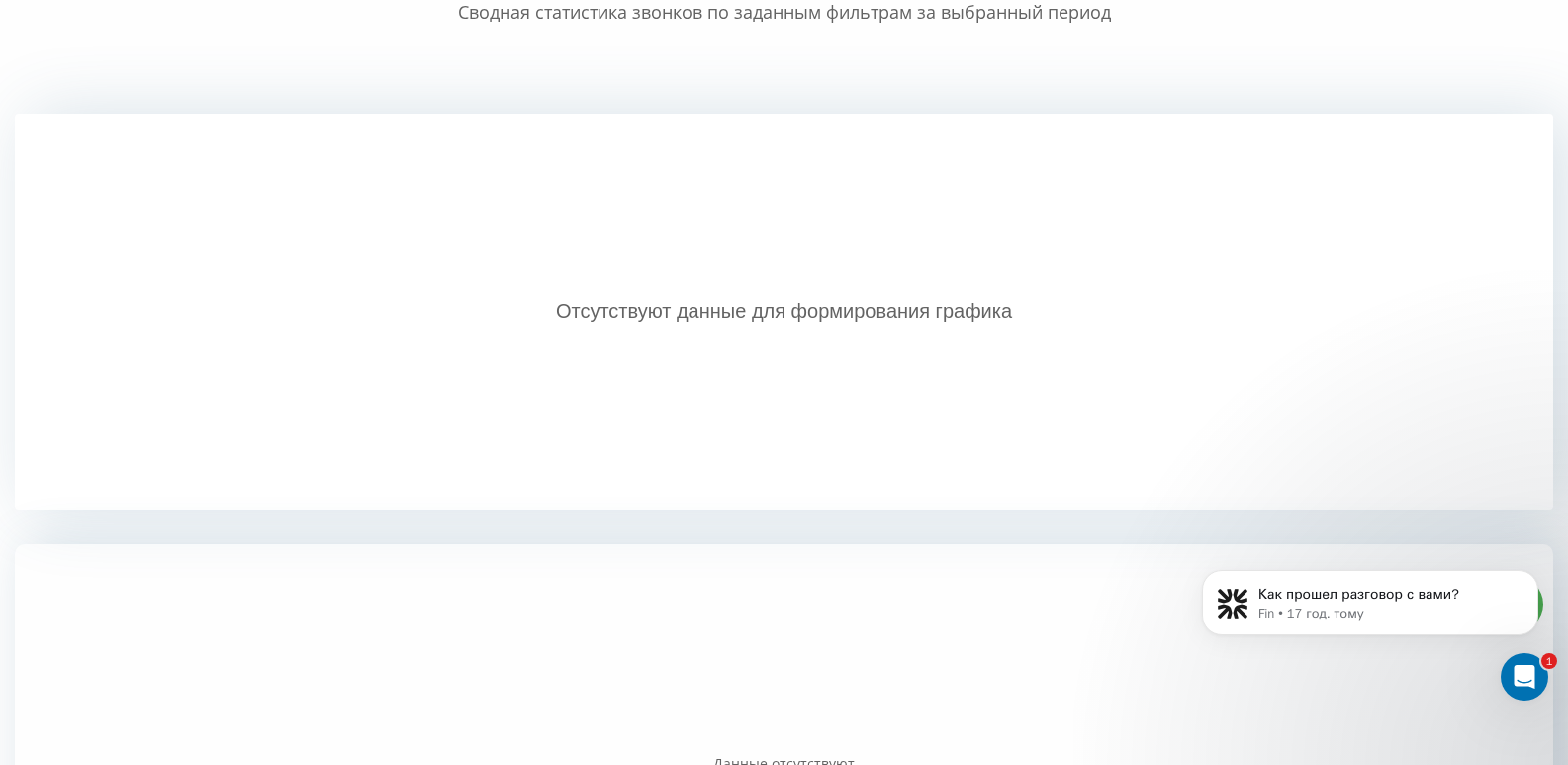 scroll, scrollTop: 0, scrollLeft: 0, axis: both 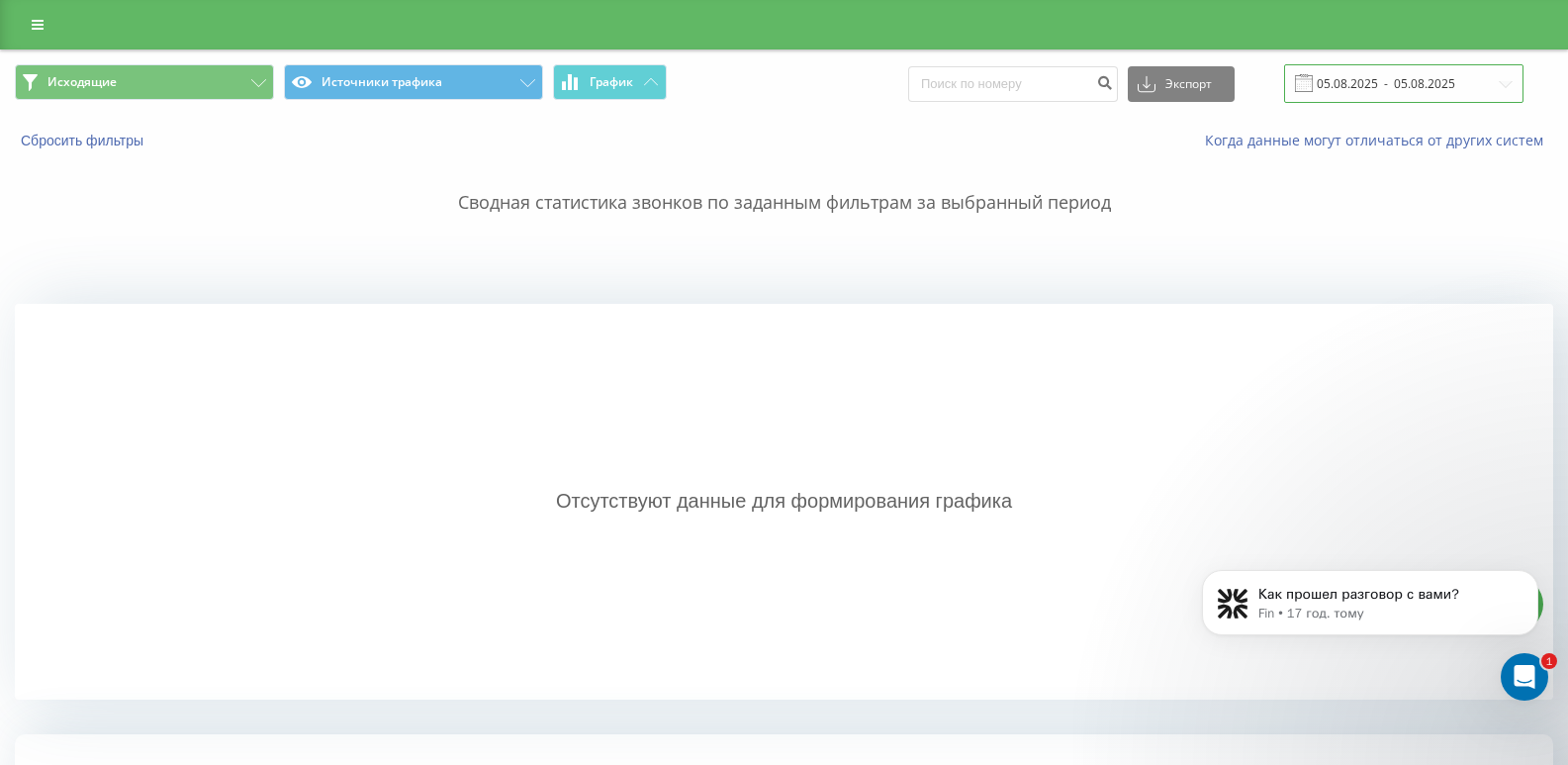 click on "05.08.2025  -  05.08.2025" at bounding box center (1404, 83) 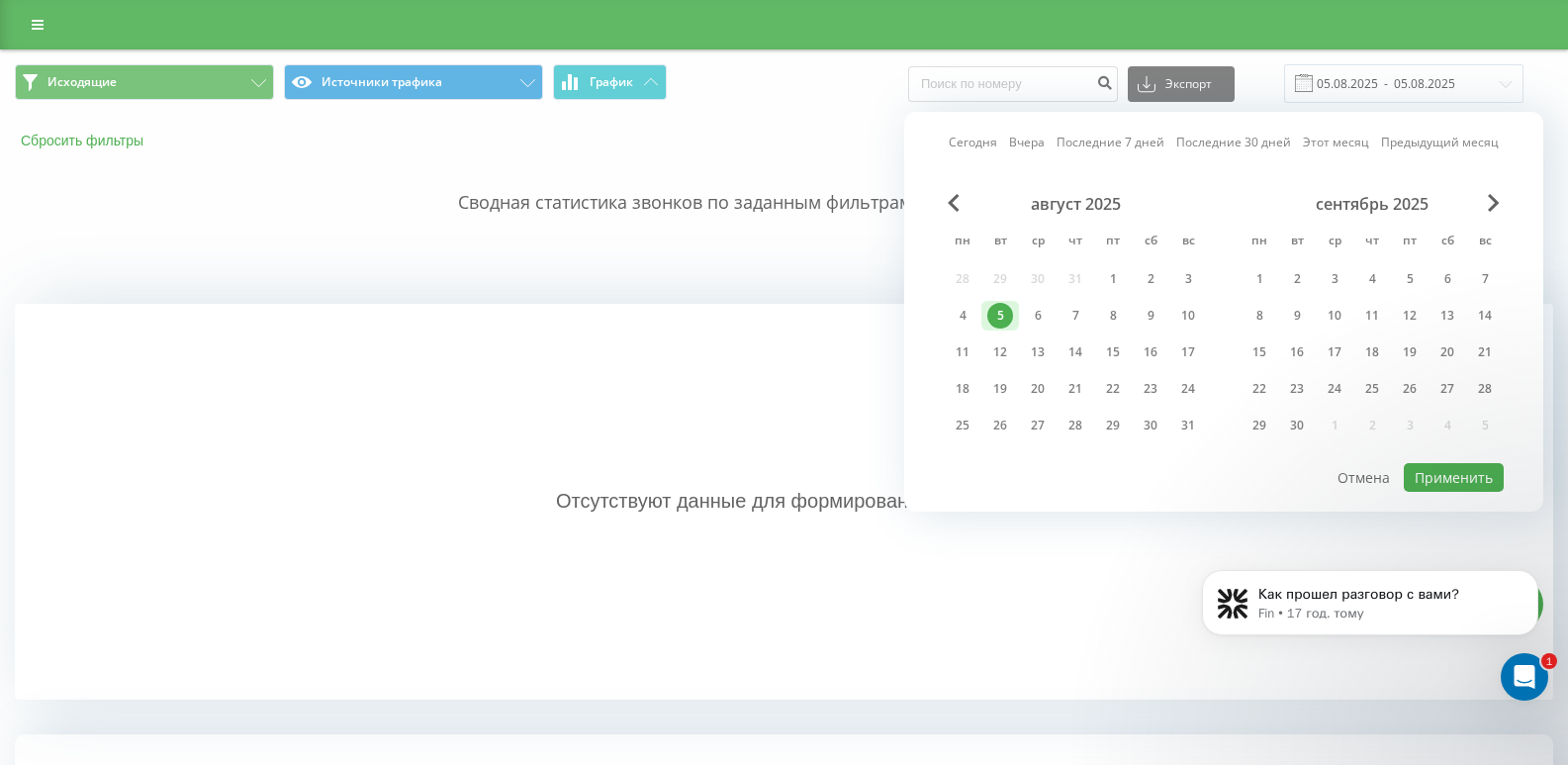 click on "Сводная статистика звонков по заданным фильтрам за выбранный период" at bounding box center [784, 183] 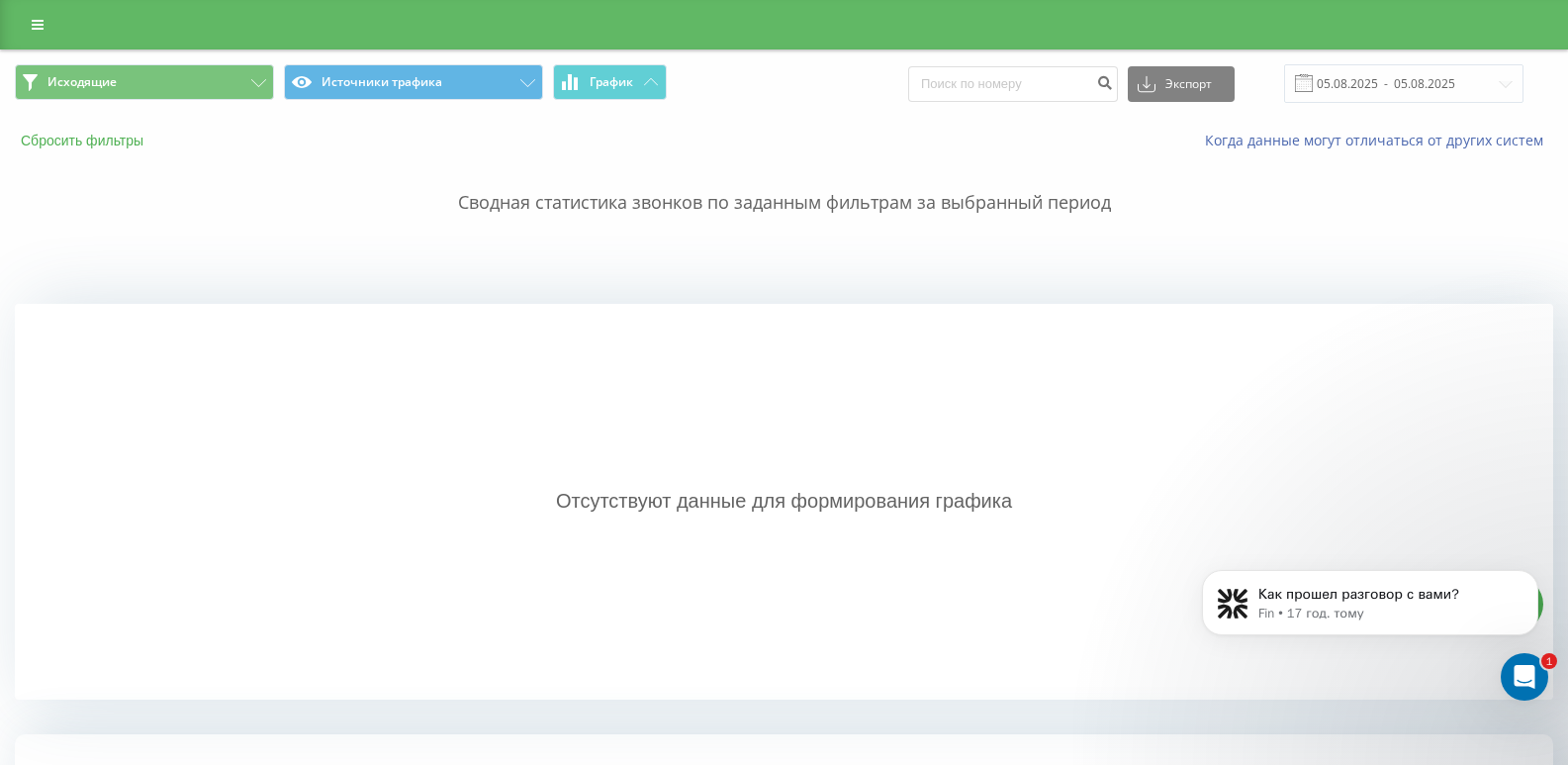 click on "Сбросить фильтры" at bounding box center (84, 141) 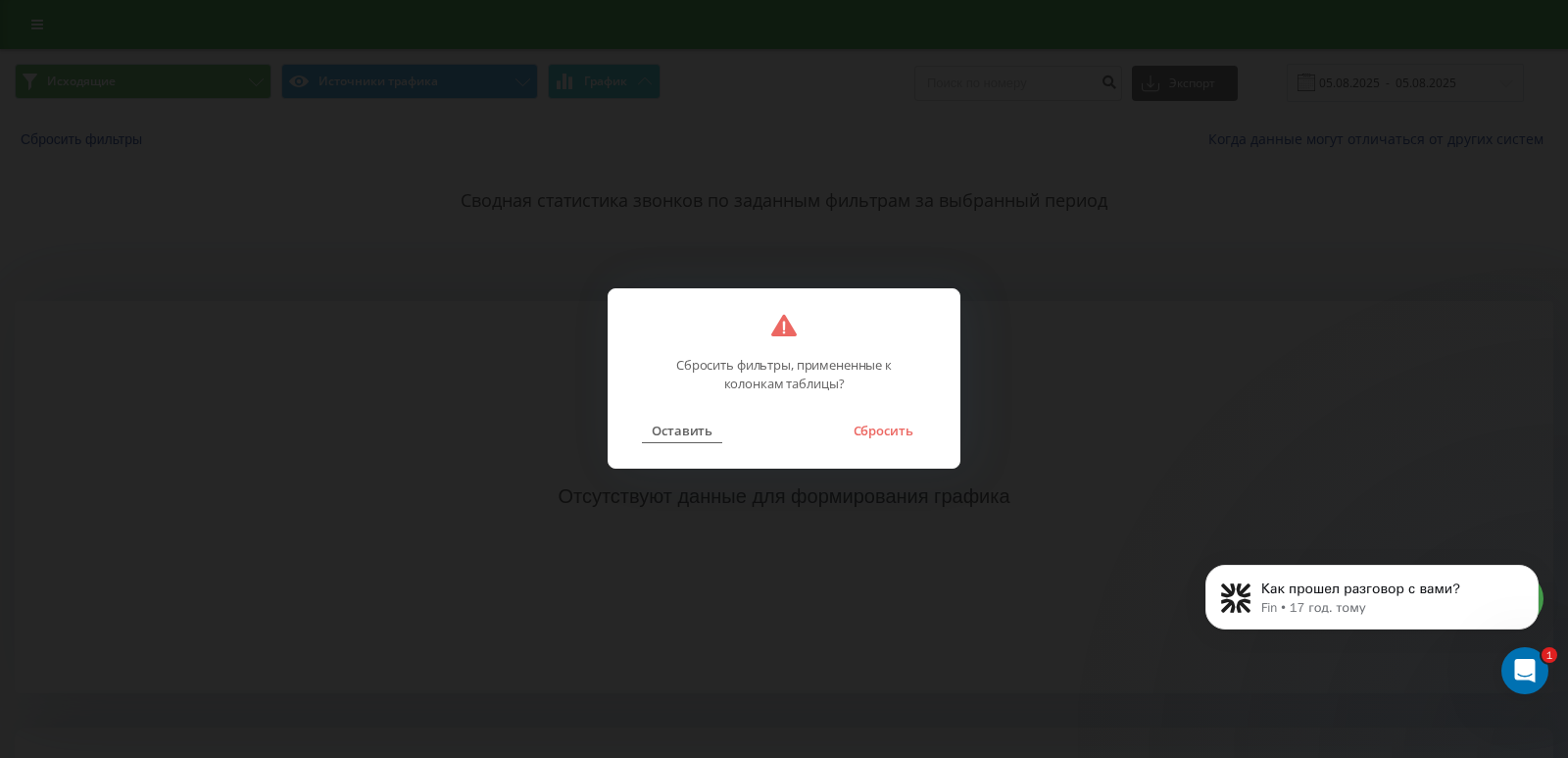 click on "Оставить" at bounding box center [682, 430] 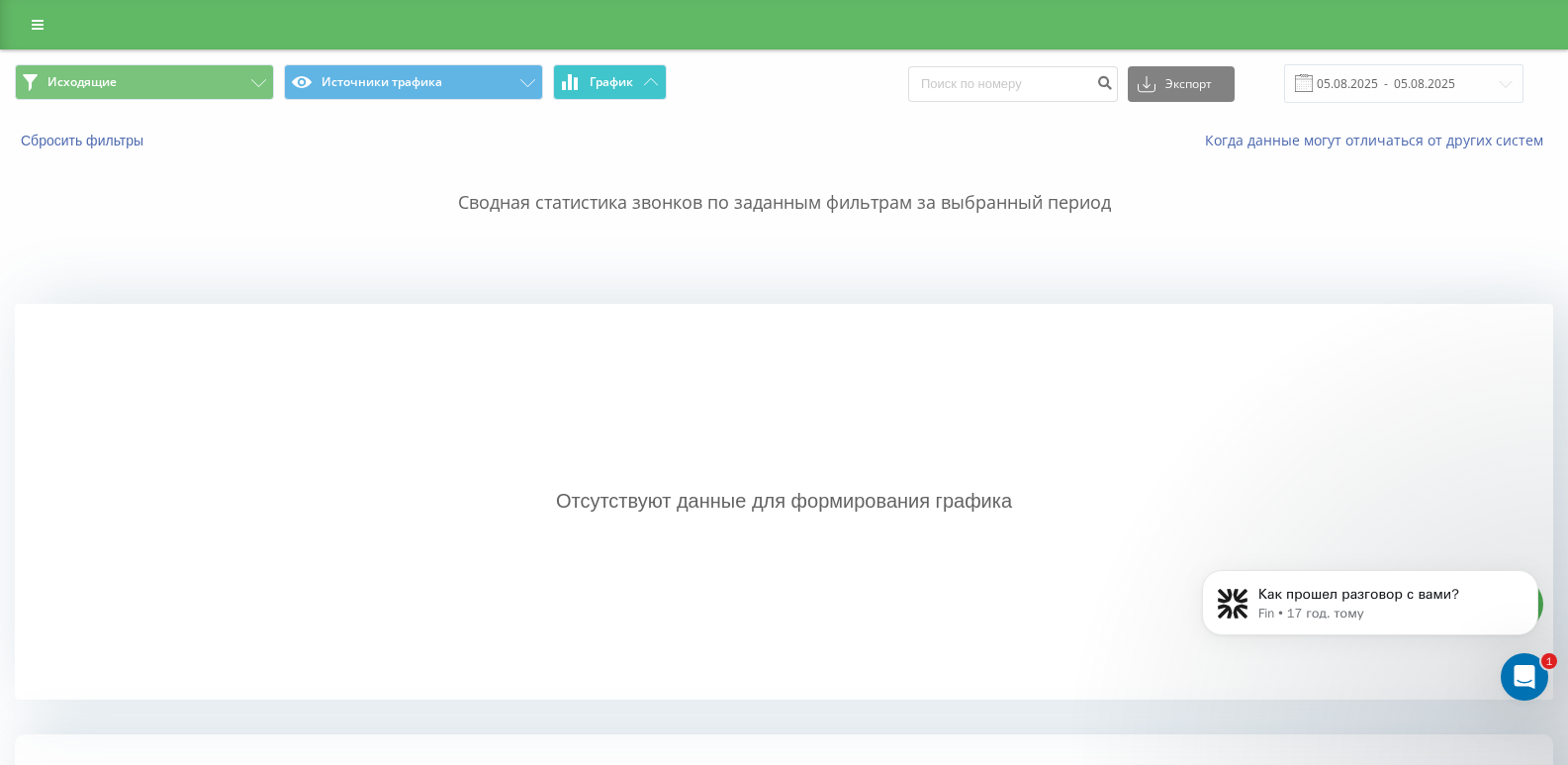 click on "График" at bounding box center (611, 82) 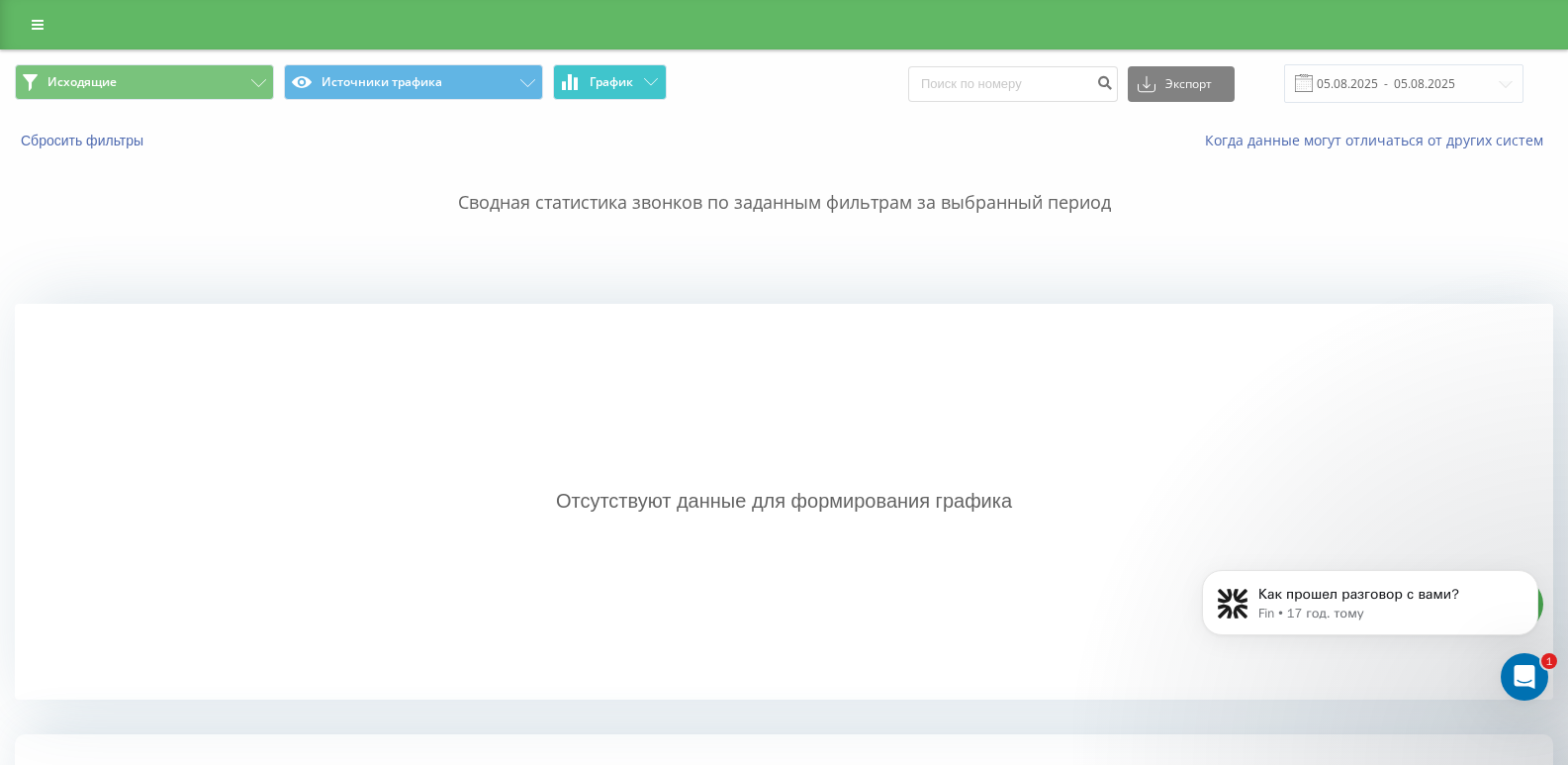 click on "График" at bounding box center [609, 82] 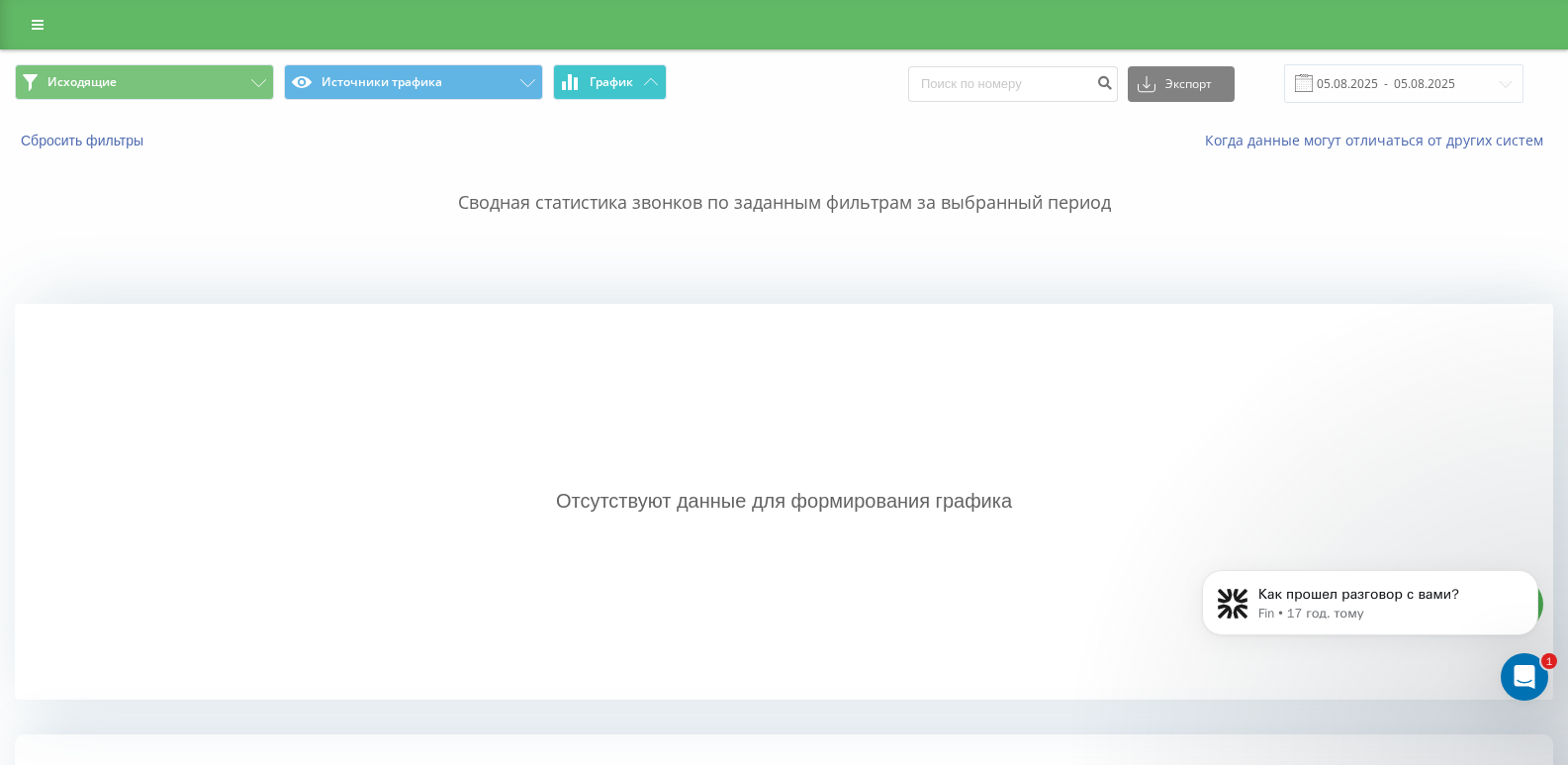 click on "График" at bounding box center [611, 82] 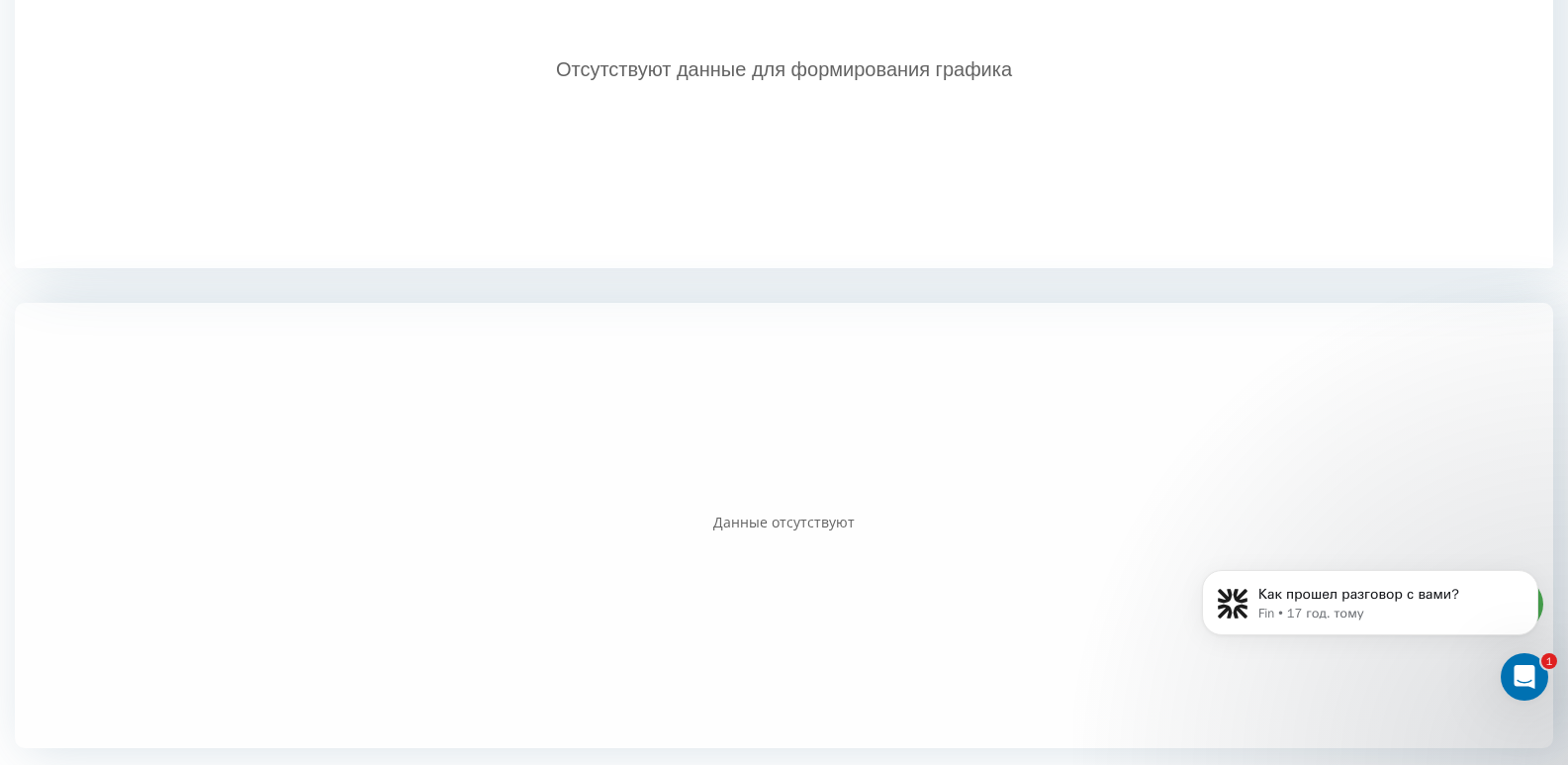 scroll, scrollTop: 0, scrollLeft: 0, axis: both 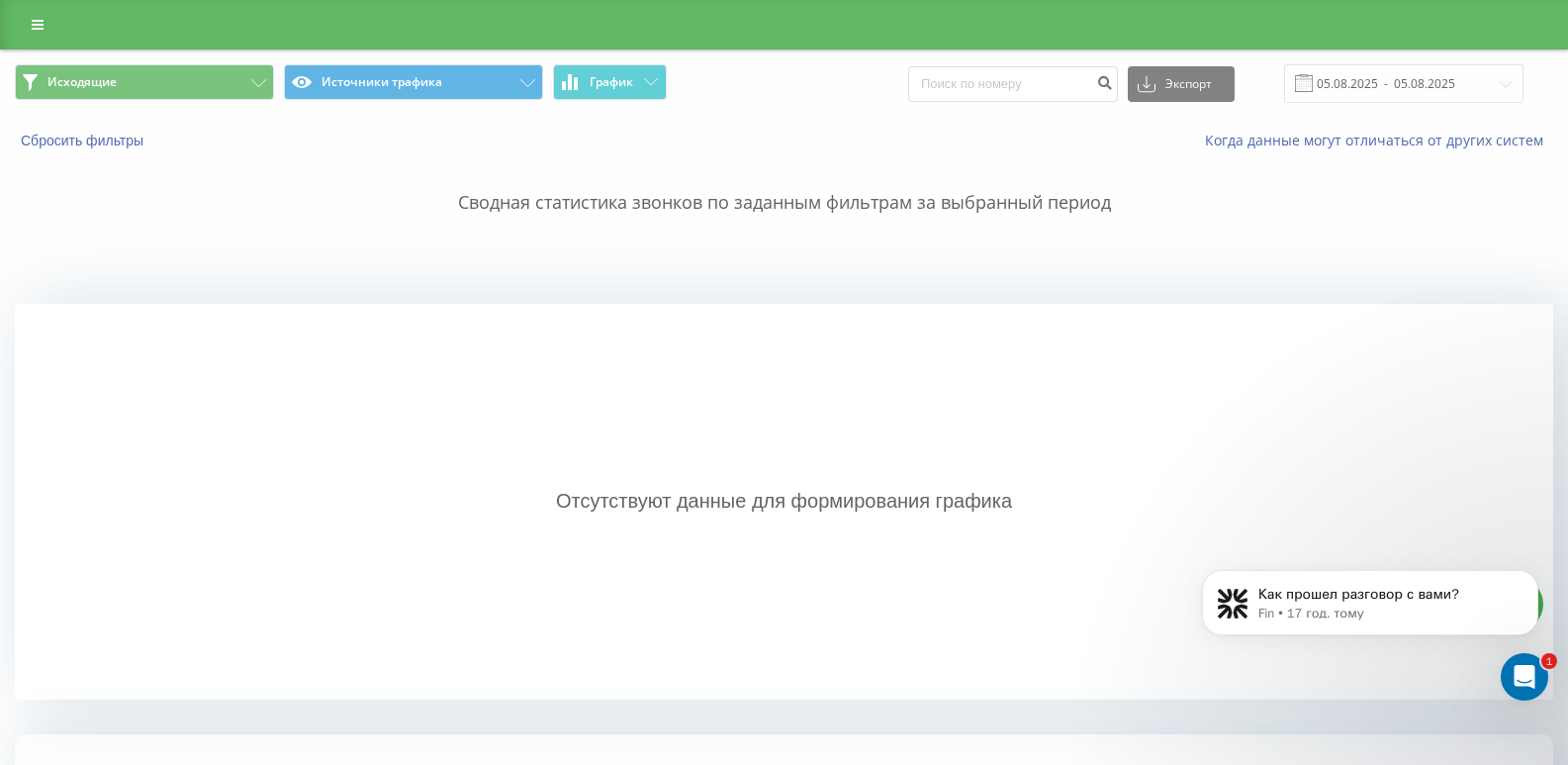 click at bounding box center (784, 25) 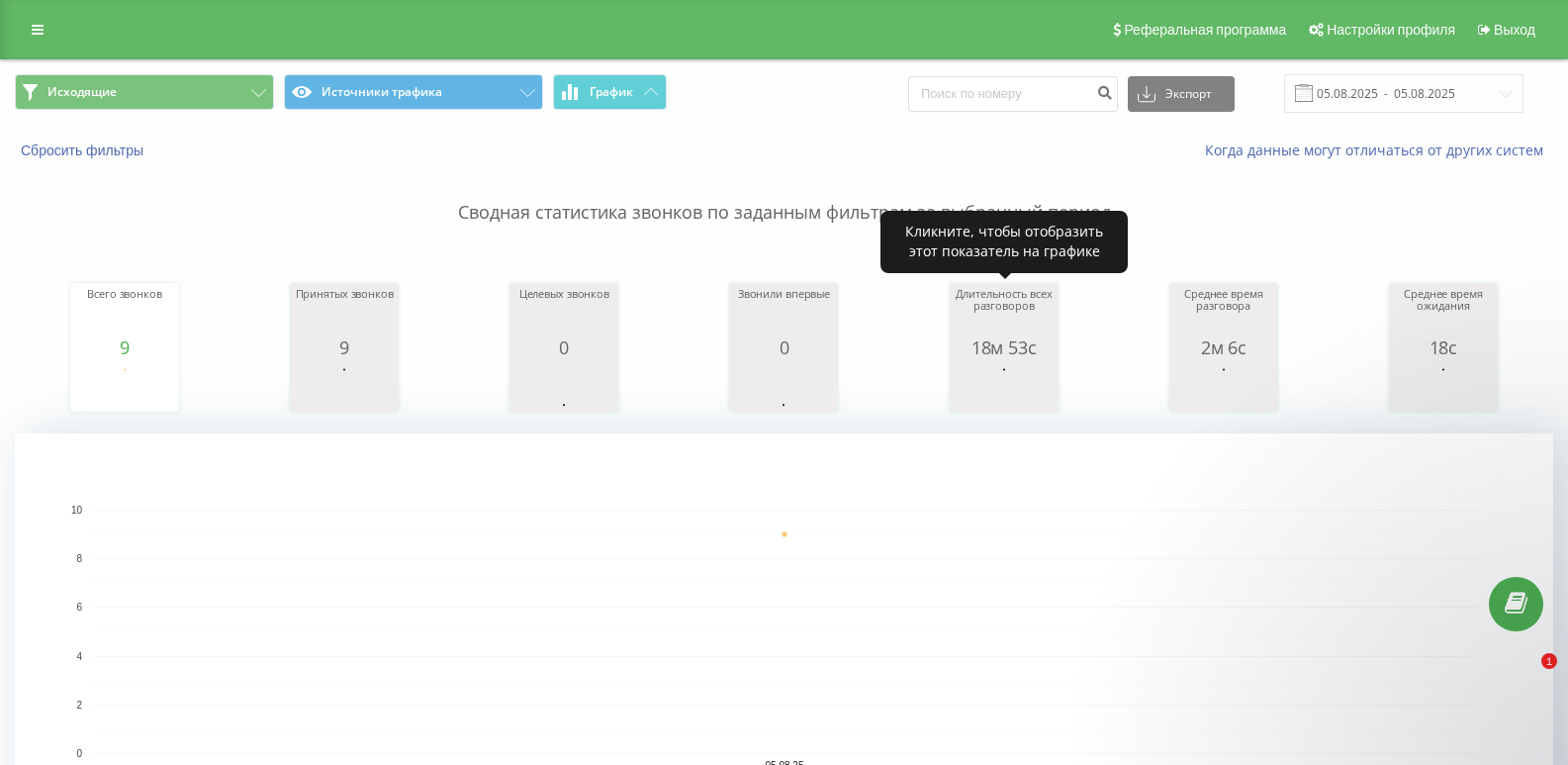 scroll, scrollTop: 0, scrollLeft: 0, axis: both 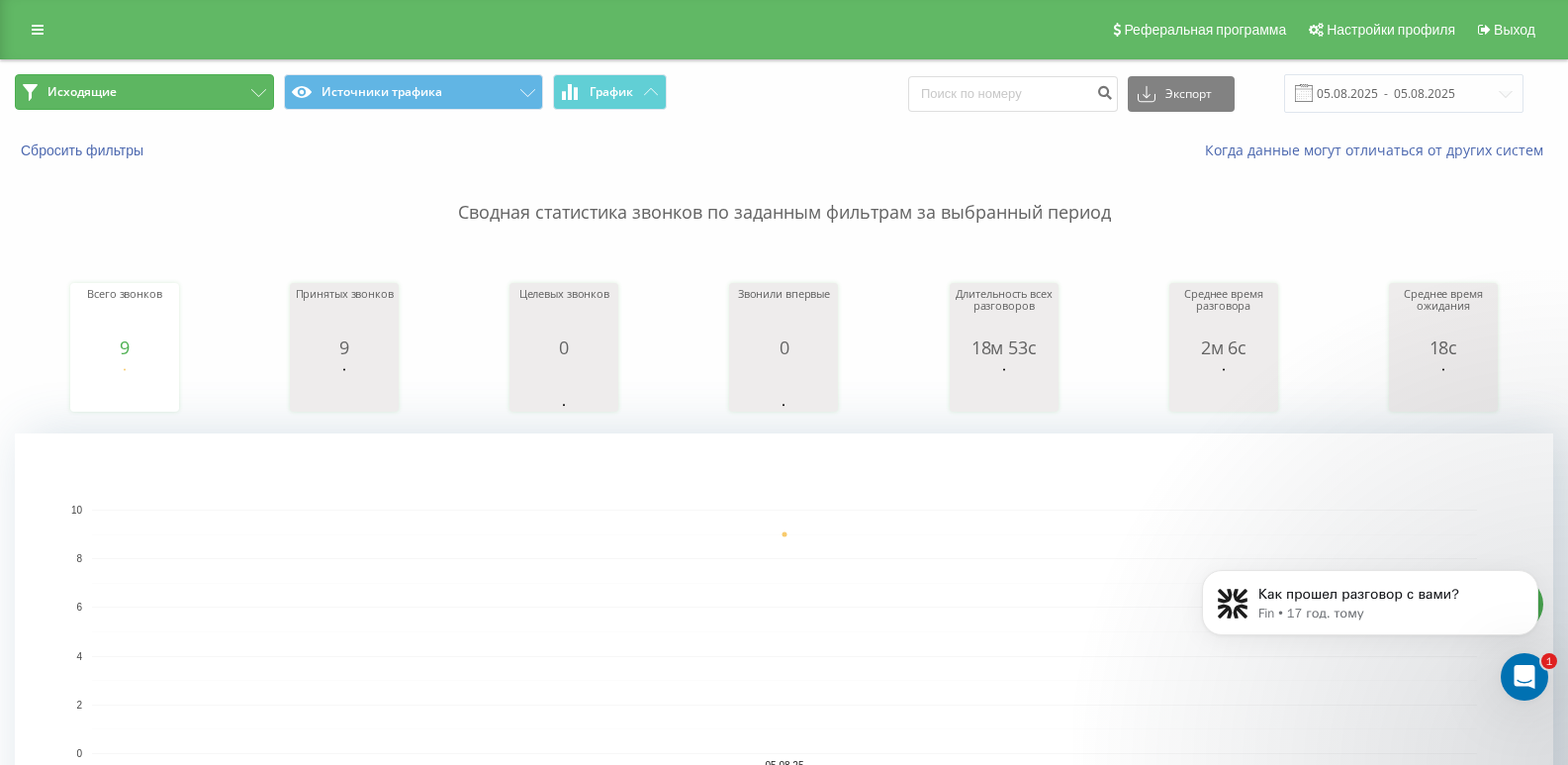 drag, startPoint x: 163, startPoint y: 102, endPoint x: 168, endPoint y: 90, distance: 13 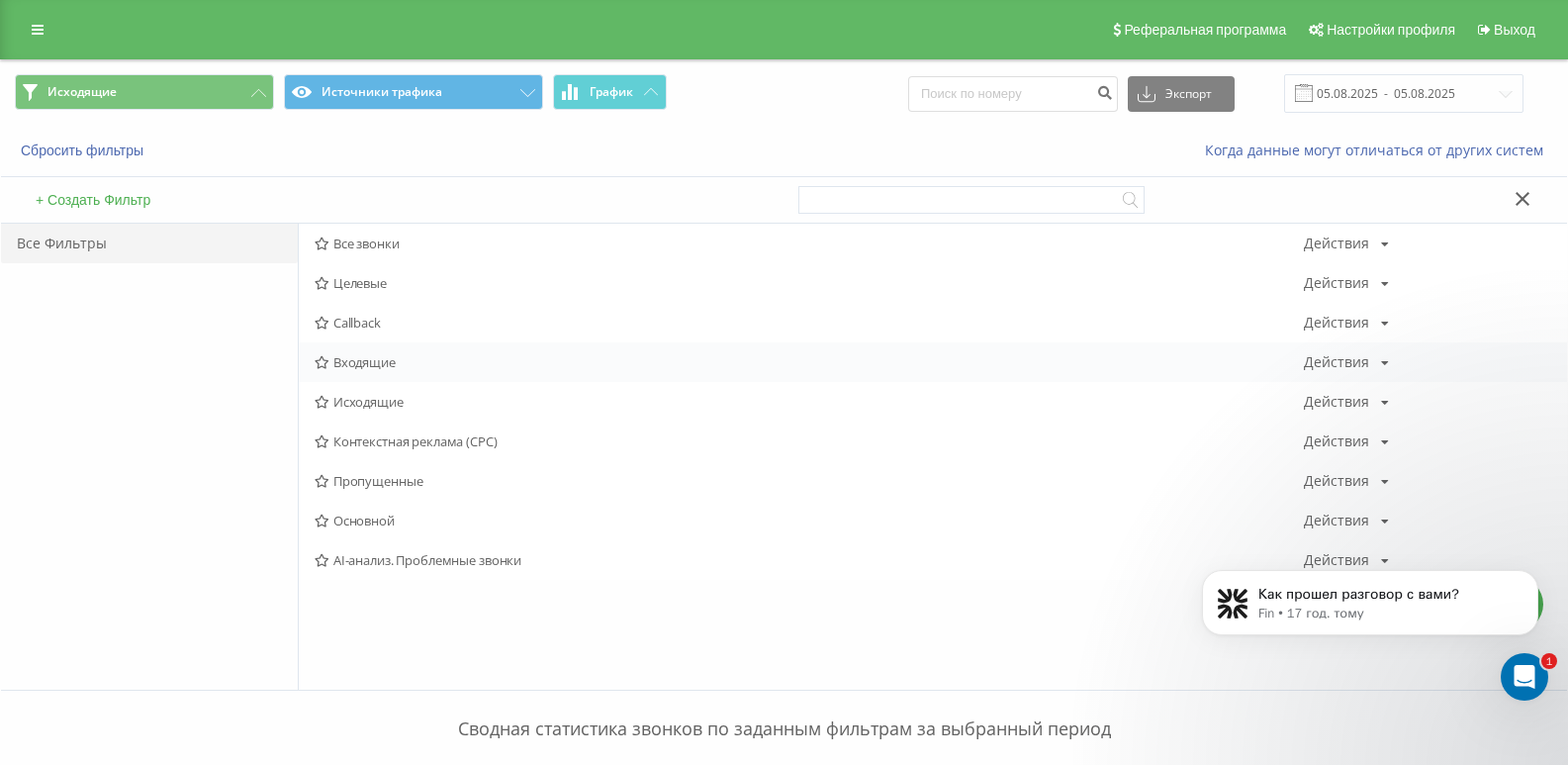 click on "Входящие Действия Редактировать Копировать Удалить По умолчанию Поделиться" at bounding box center [933, 362] 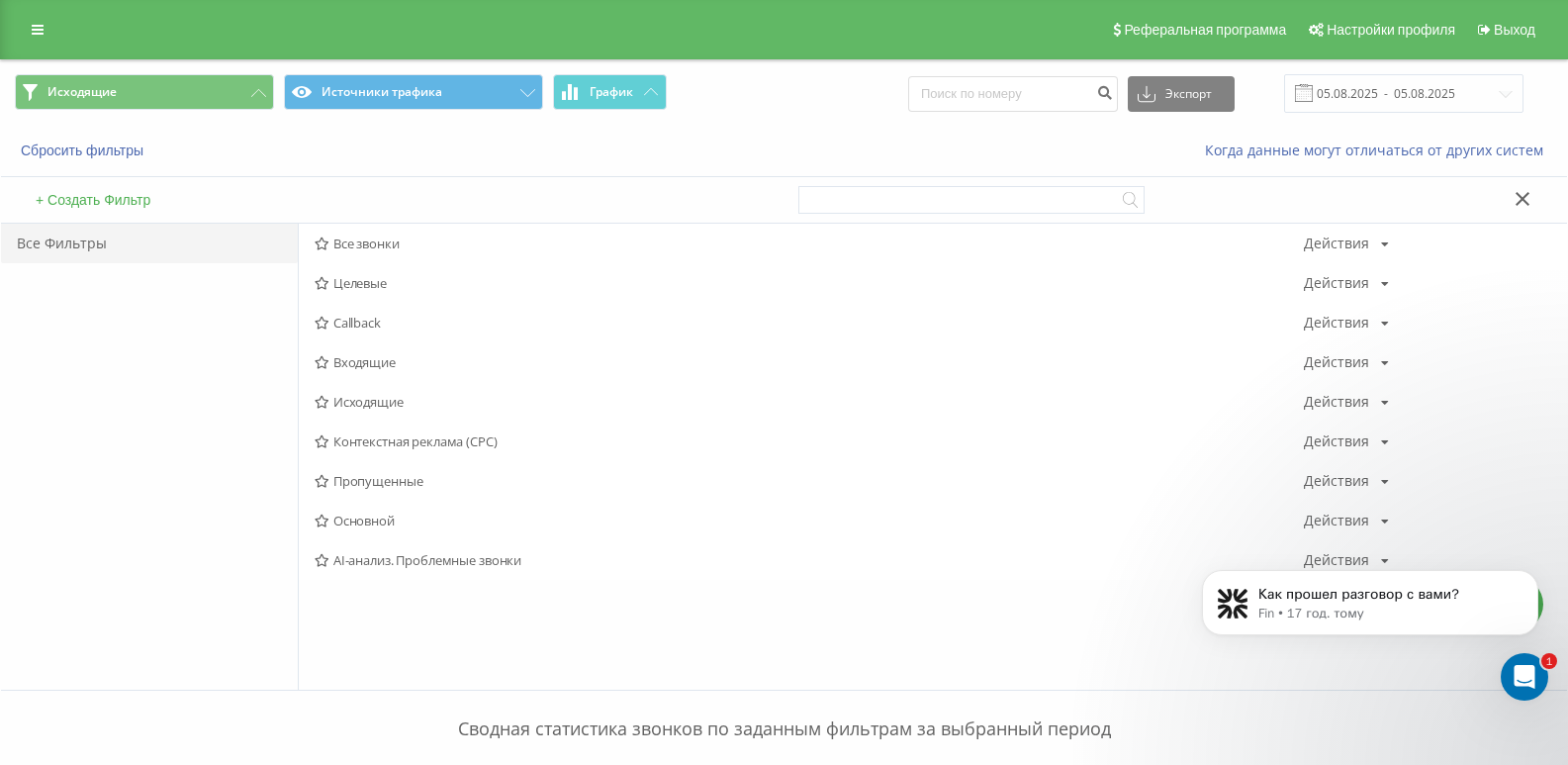 click on "Входящие" at bounding box center (809, 362) 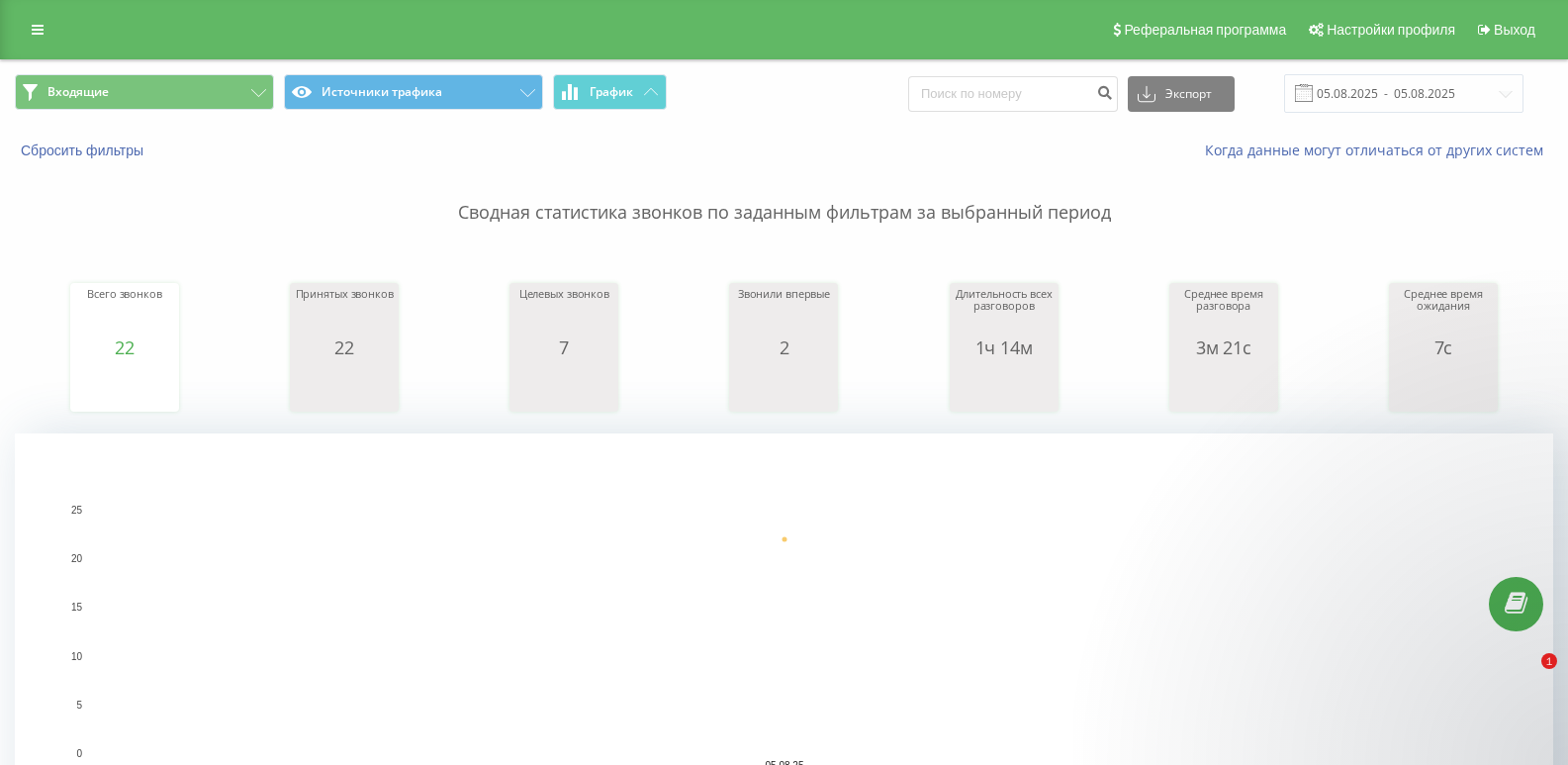 scroll, scrollTop: 0, scrollLeft: 0, axis: both 